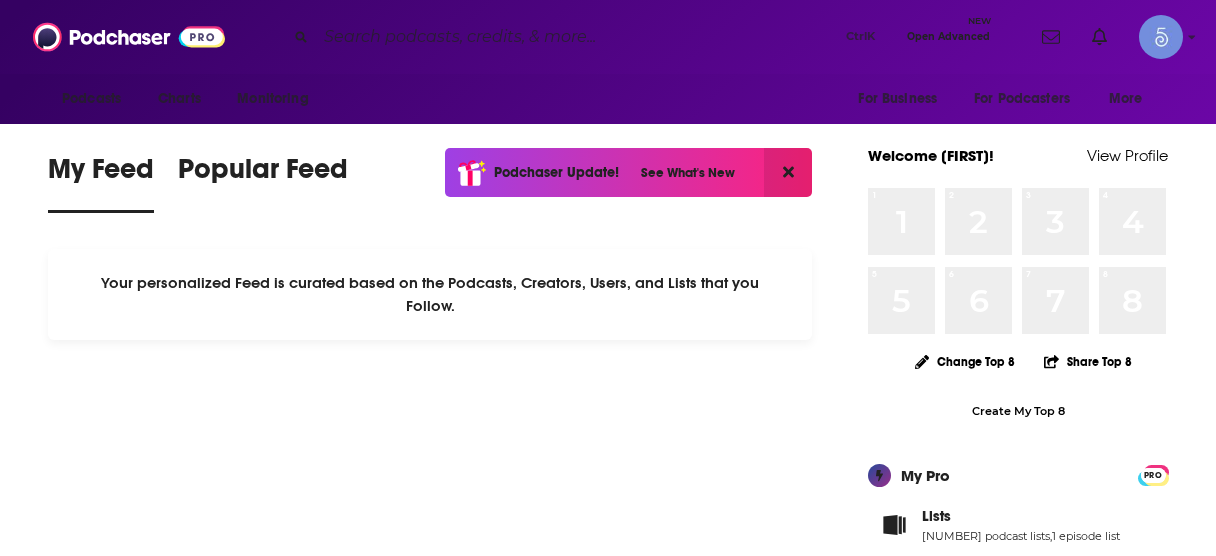 scroll, scrollTop: 0, scrollLeft: 0, axis: both 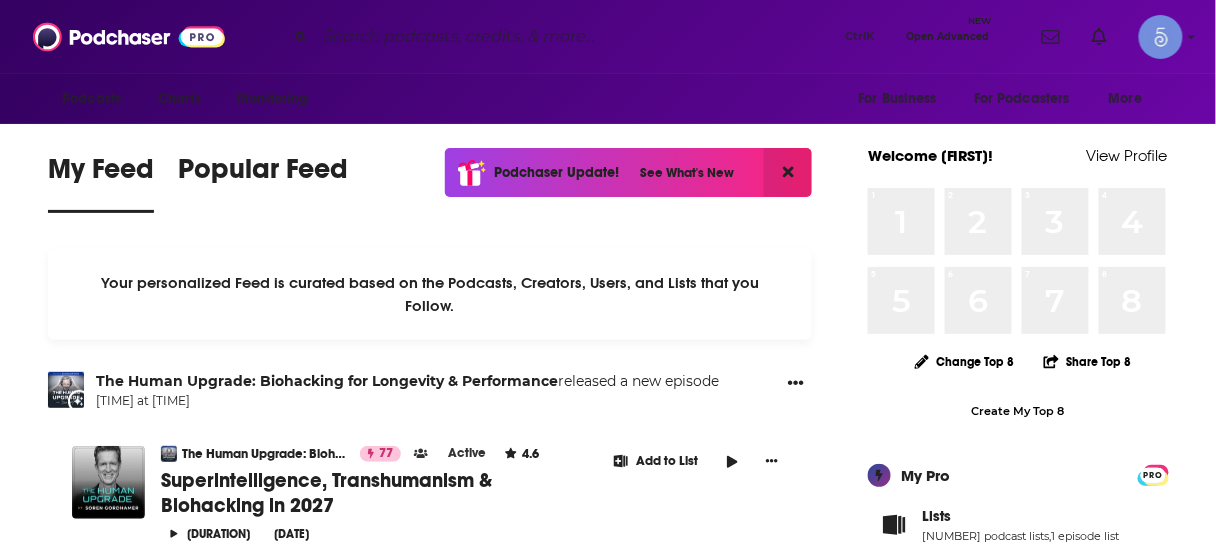 click at bounding box center [577, 37] 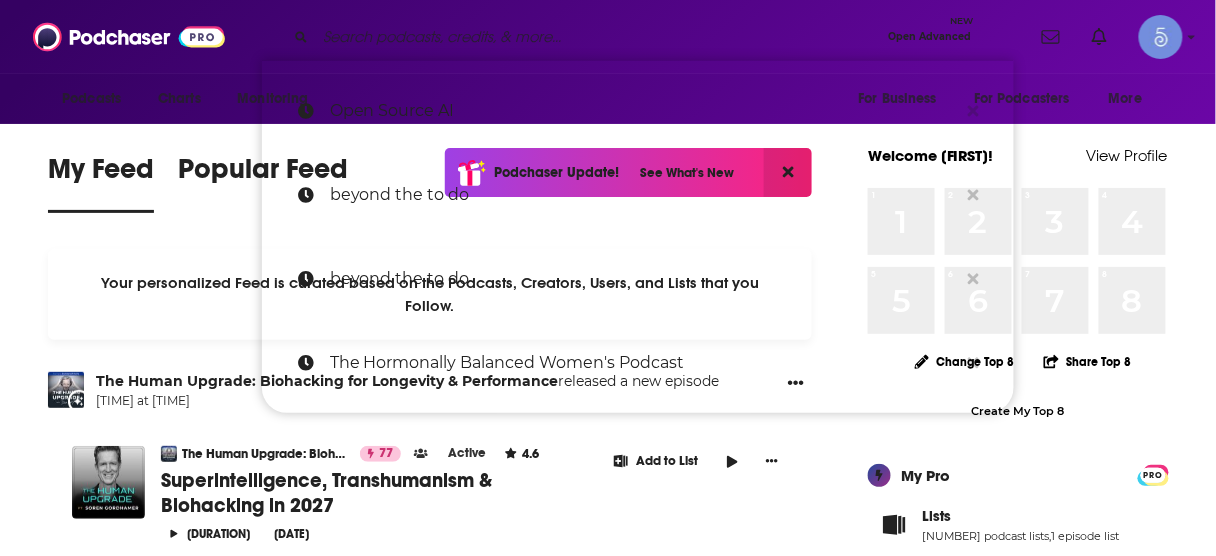 paste on "ChatGPT: News on Open AI, MidJourney, NVIDIA, Anthropic, Open Source LLMs, Machine Learning" 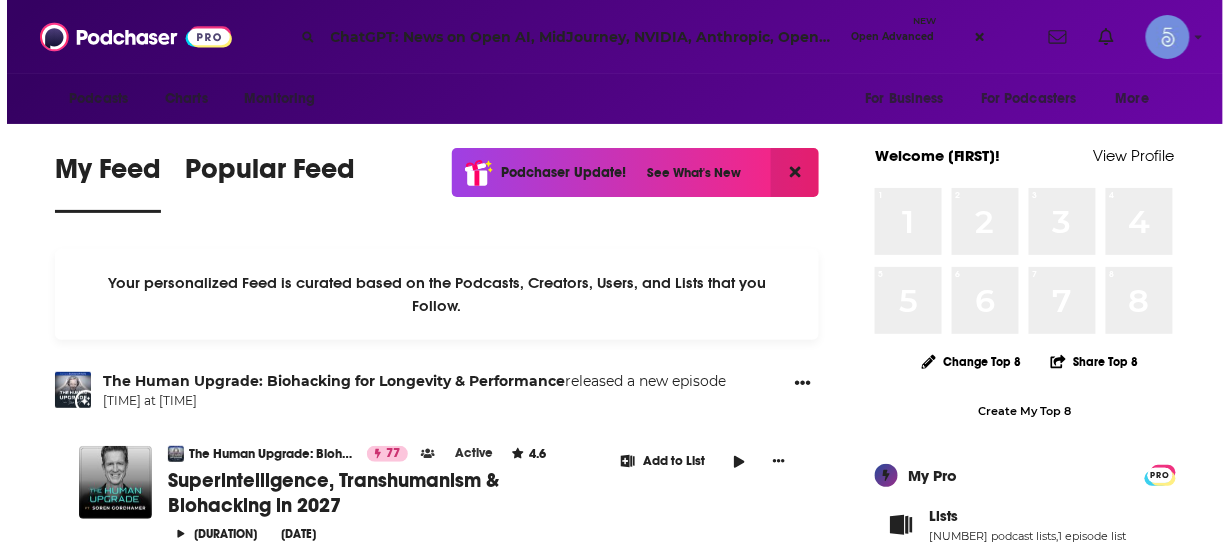 scroll, scrollTop: 0, scrollLeft: 215, axis: horizontal 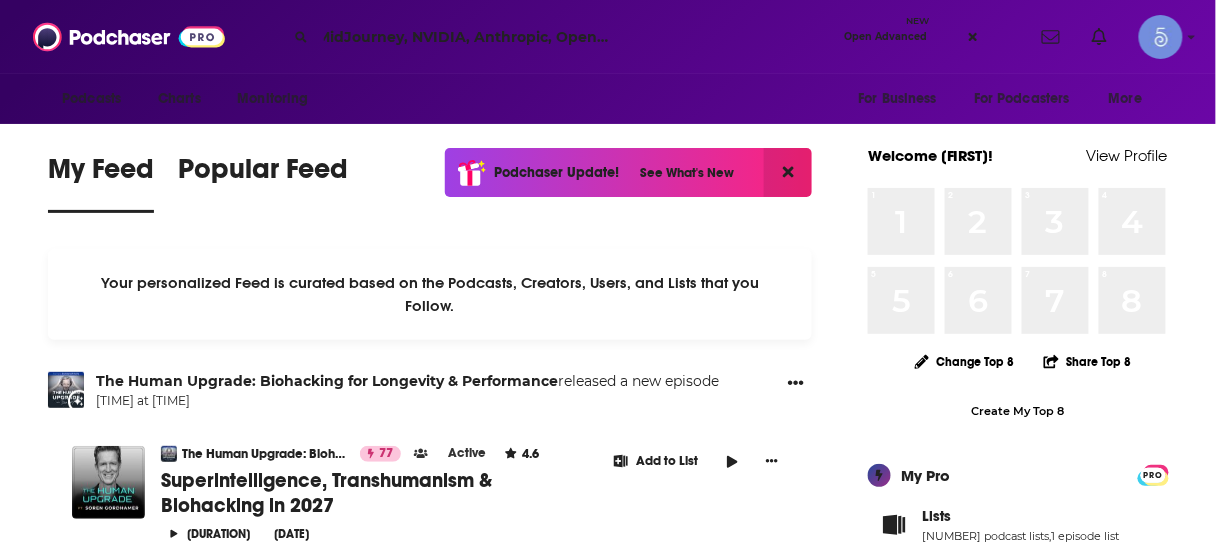type on "ChatGPT: News on Open AI, MidJourney, NVIDIA, Anthropic, Open Source LLMs, Machine Learning" 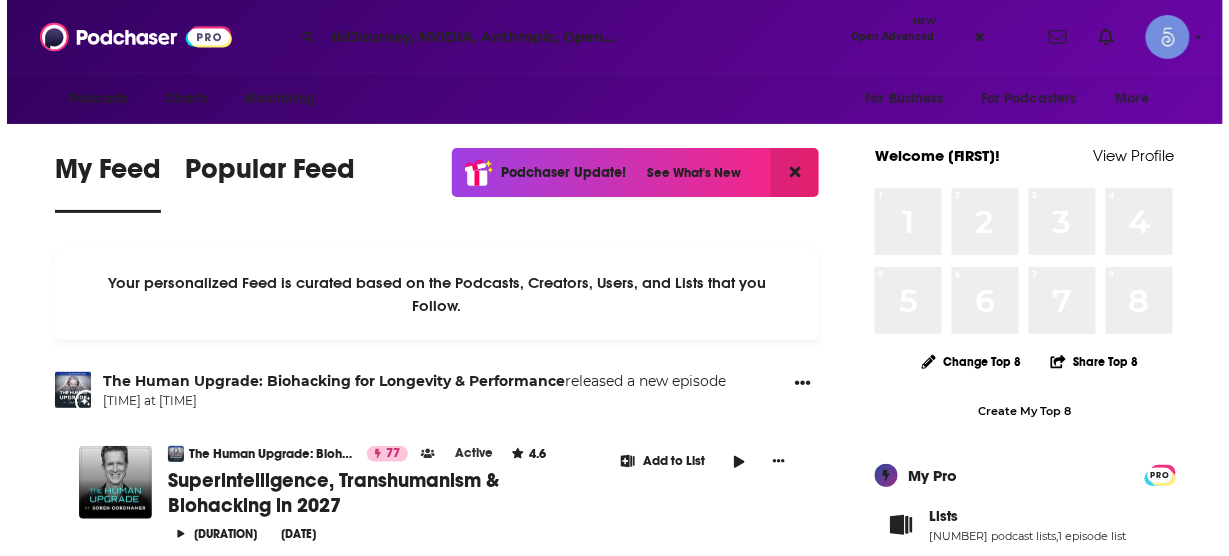 scroll, scrollTop: 0, scrollLeft: 0, axis: both 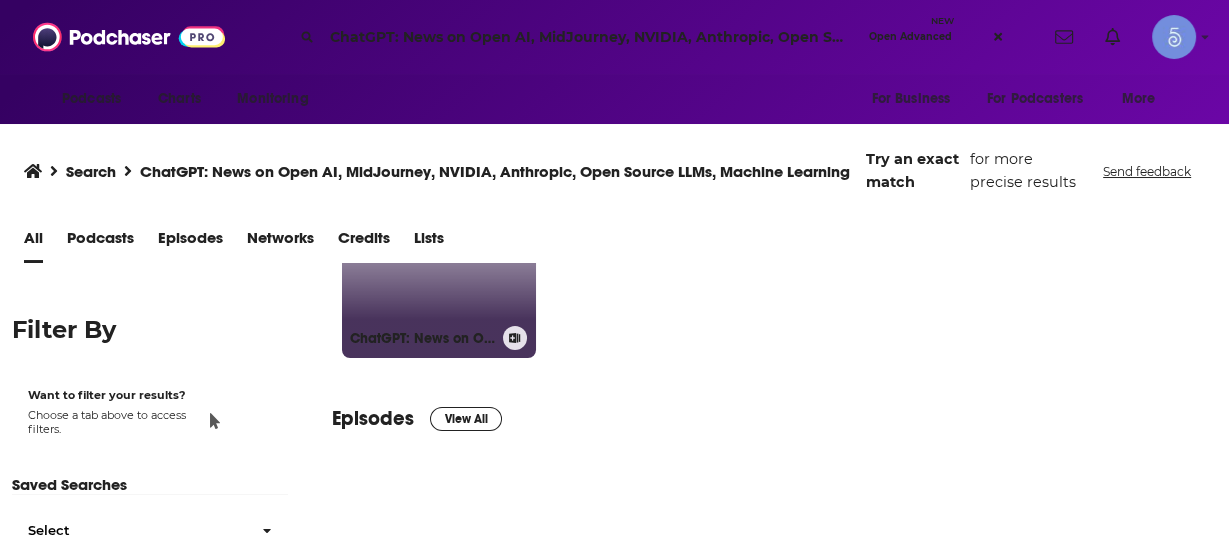 click on "[NUMBER] ChatGPT: News on Open AI, MidJourney, NVIDIA, Anthropic, Open Source LLMs, Machine Learning" at bounding box center (439, 261) 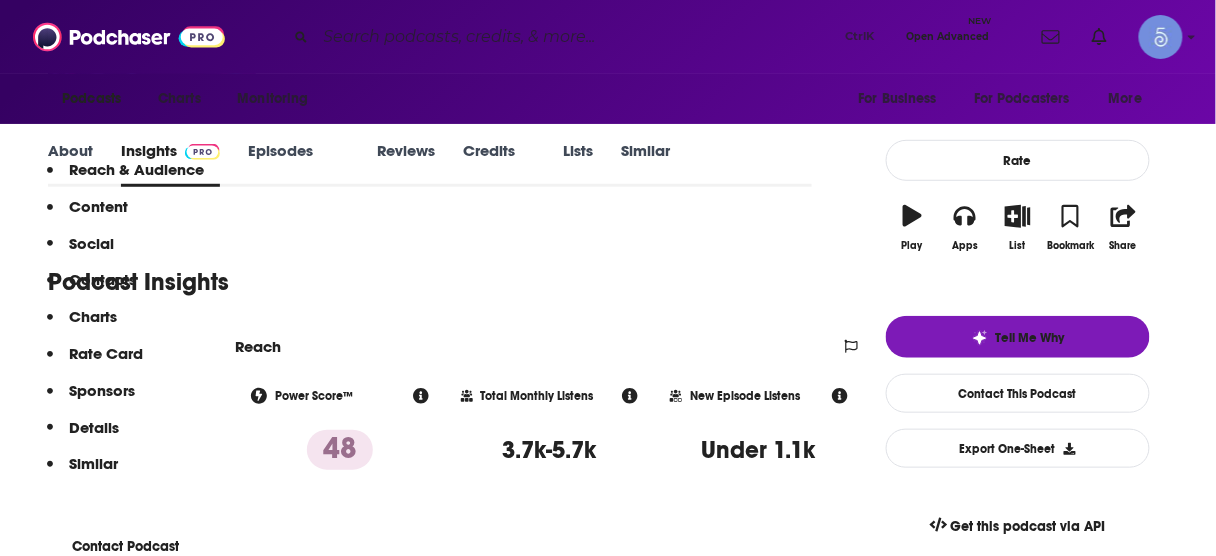 scroll, scrollTop: 400, scrollLeft: 0, axis: vertical 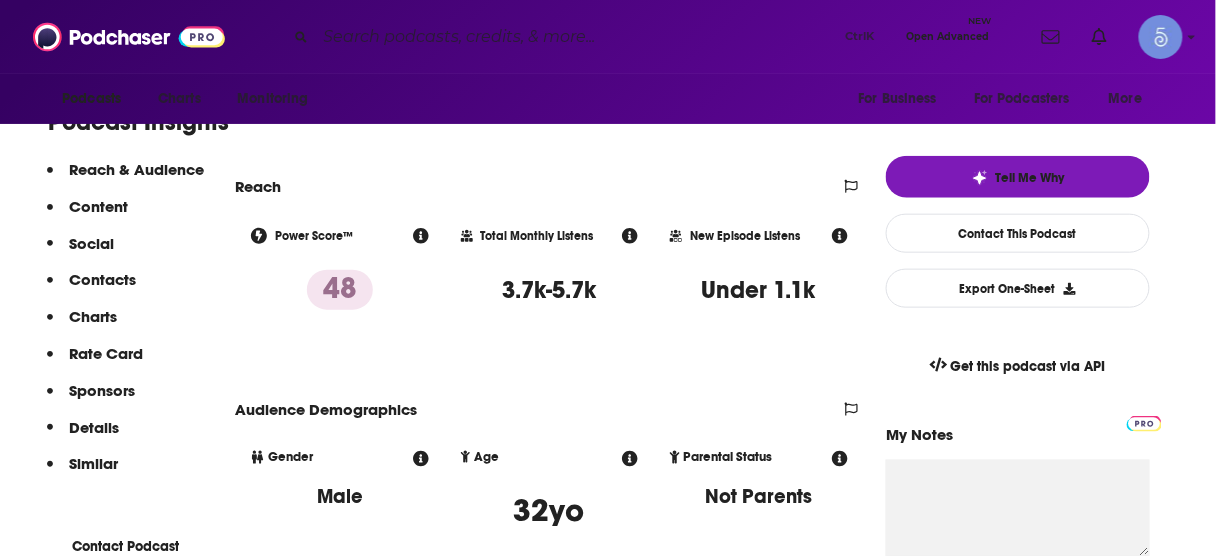 click on "Contacts" at bounding box center (98, 206) 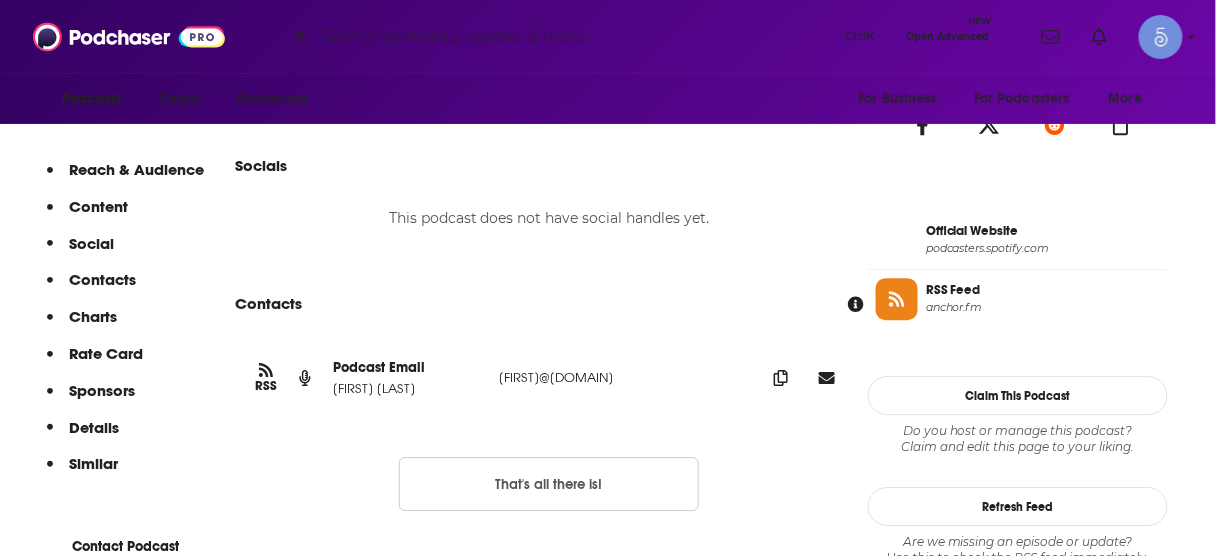 scroll, scrollTop: 1340, scrollLeft: 0, axis: vertical 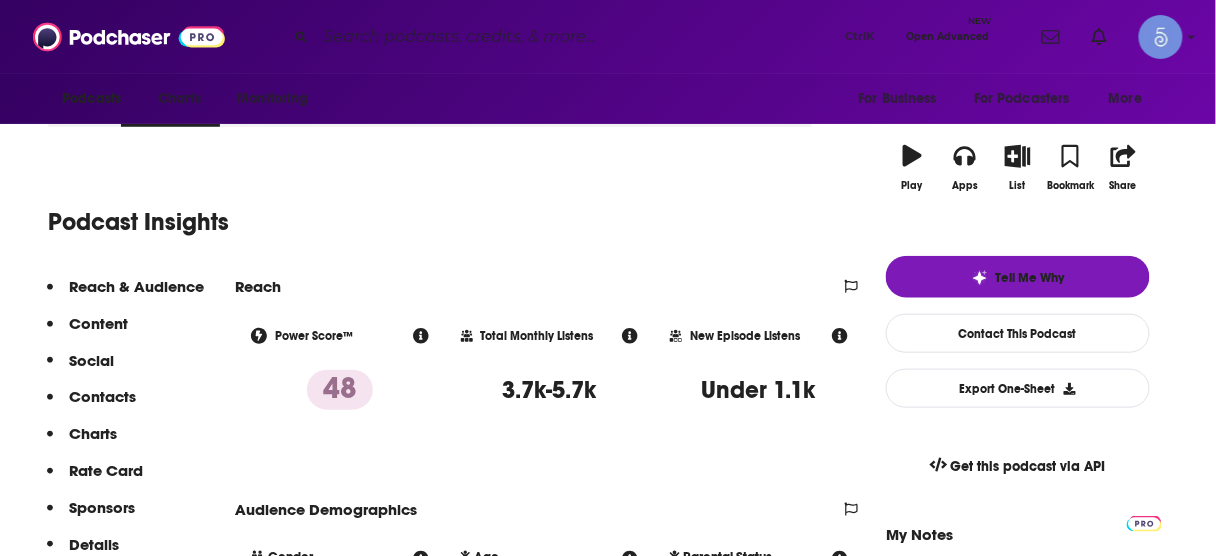 click at bounding box center [577, 37] 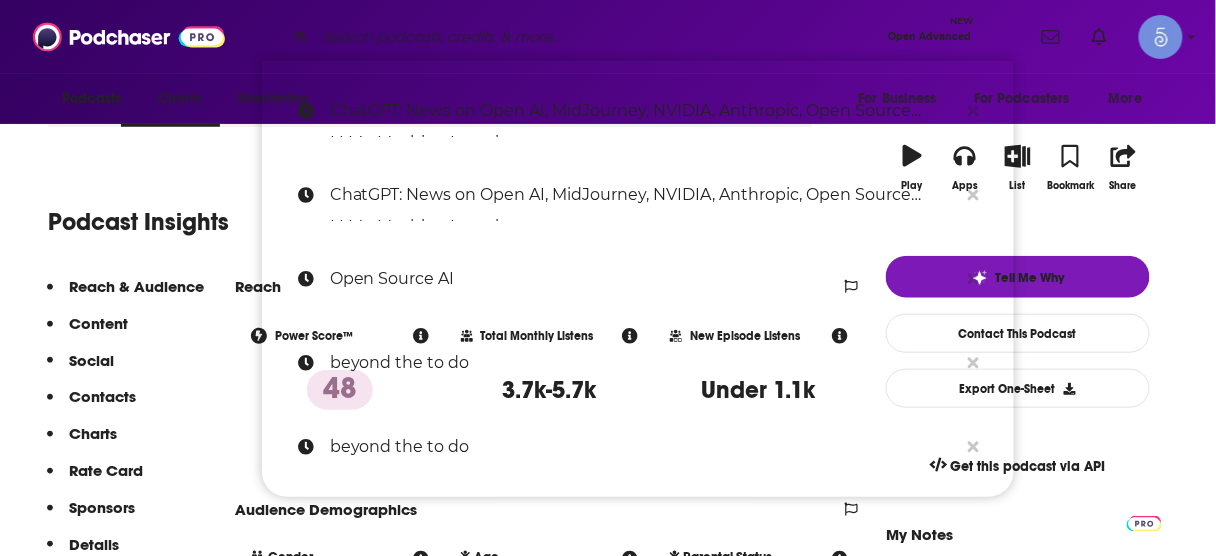 paste on "NVIDIA AI Podcast" 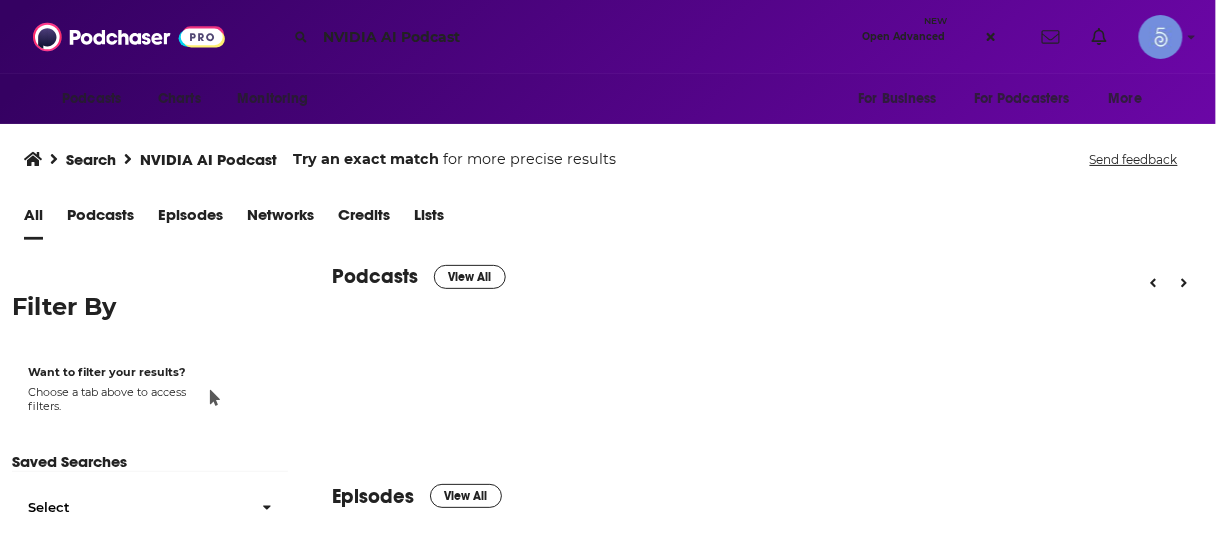 scroll, scrollTop: 0, scrollLeft: 0, axis: both 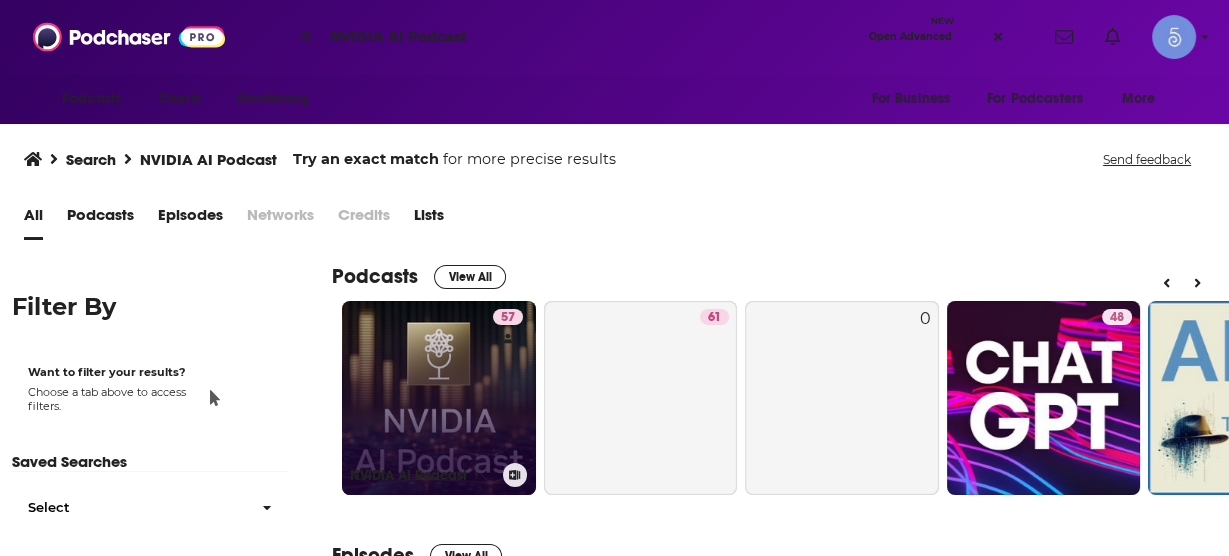 click on "57 NVIDIA AI Podcast" at bounding box center (439, 398) 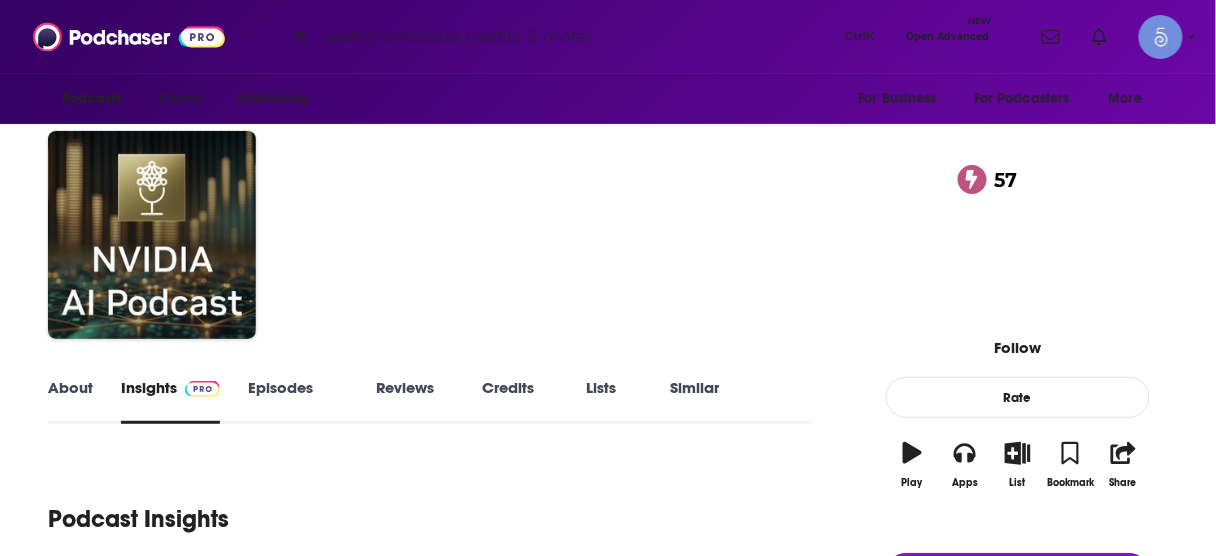 scroll, scrollTop: 0, scrollLeft: 0, axis: both 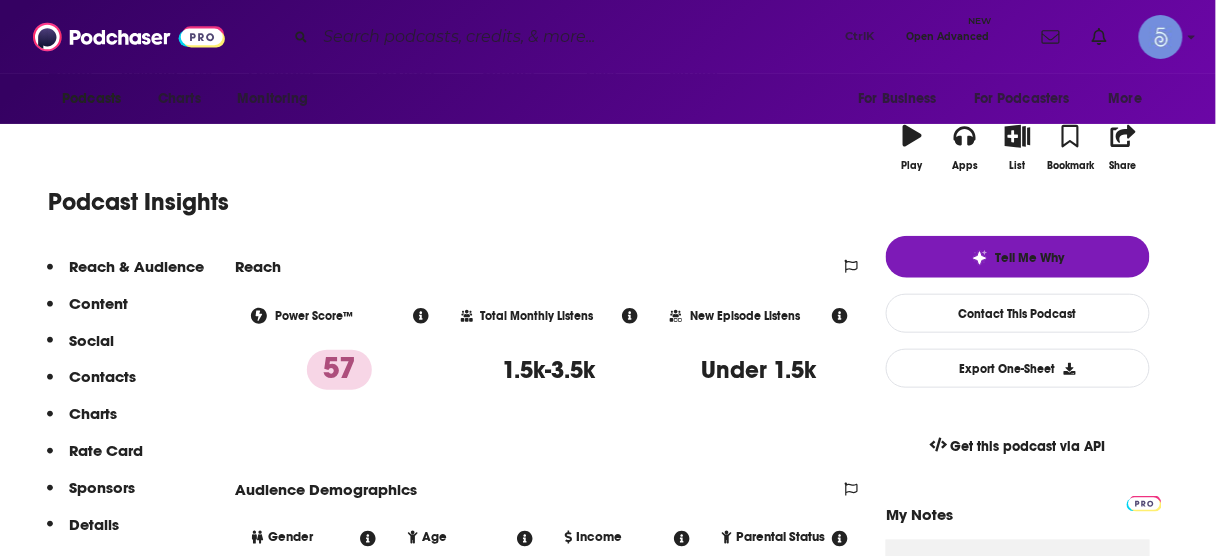 click on "Contacts" at bounding box center (98, 303) 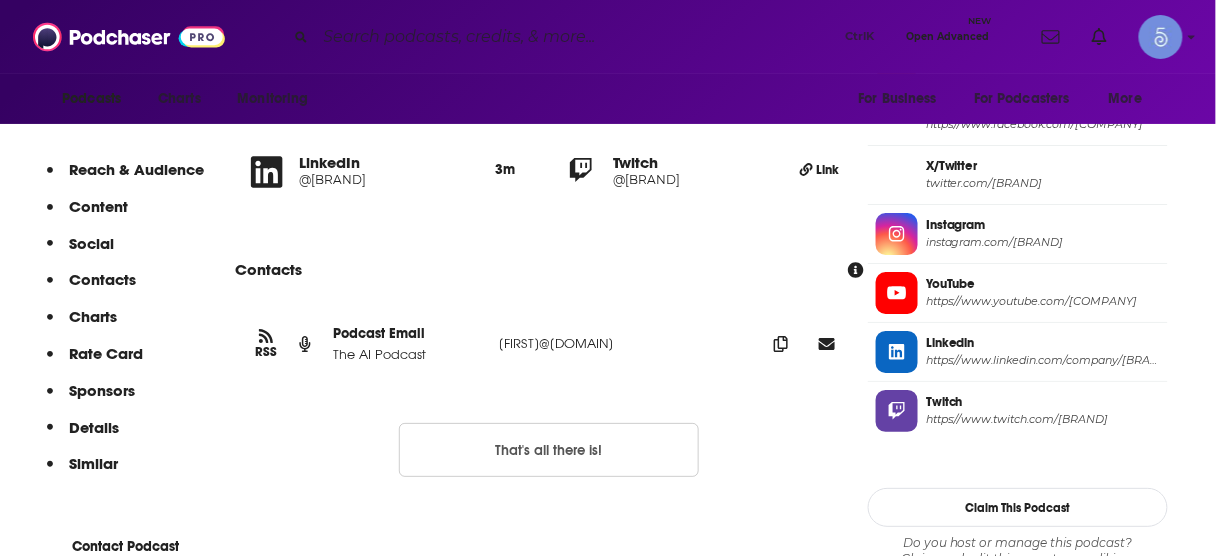 scroll, scrollTop: 1735, scrollLeft: 0, axis: vertical 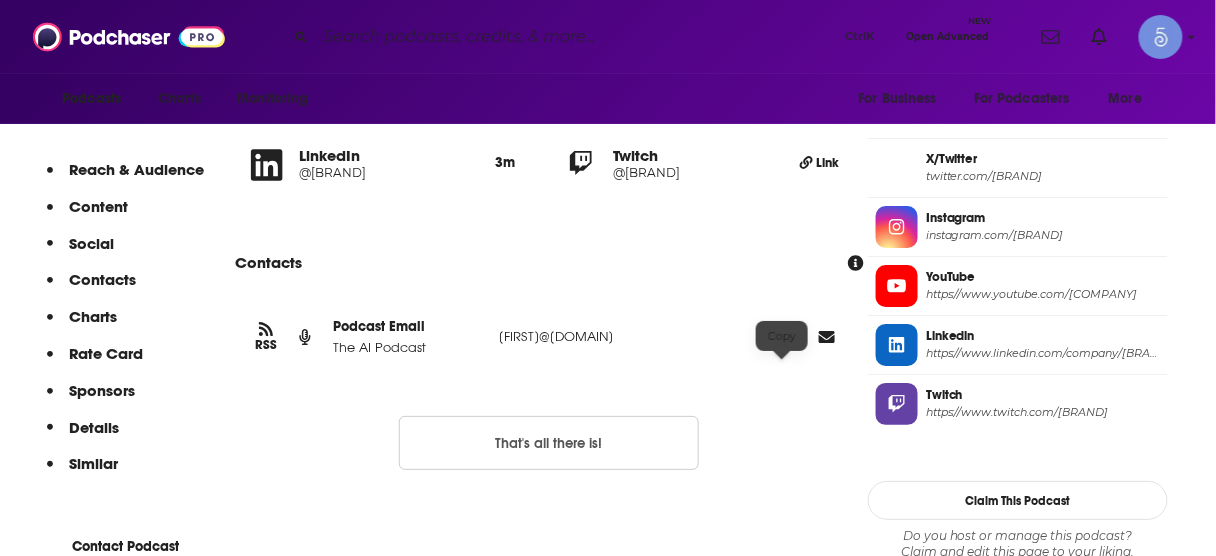 click at bounding box center [781, 336] 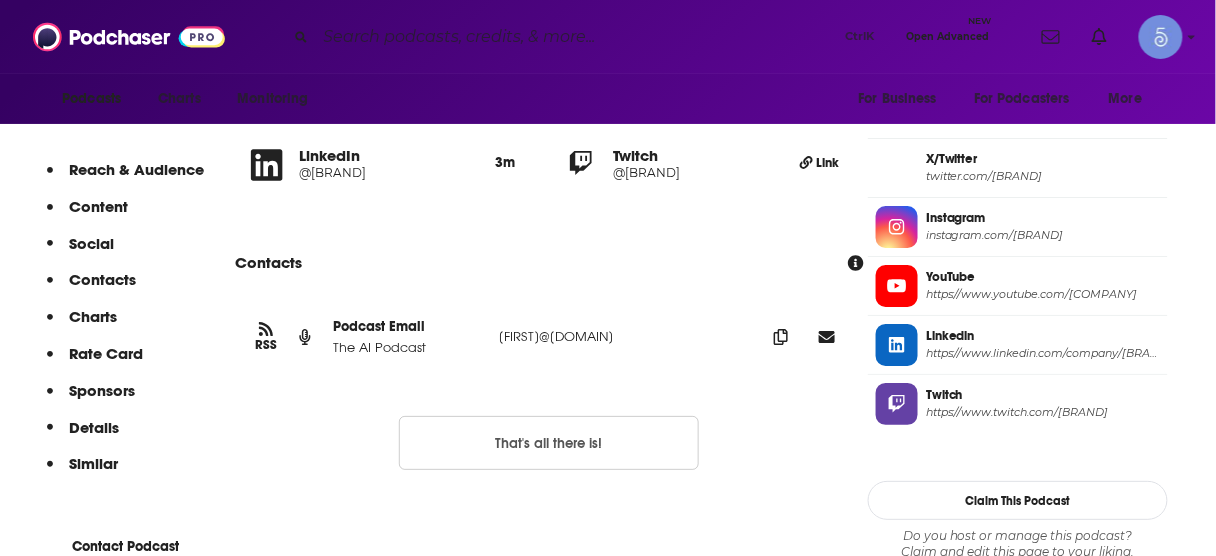 click at bounding box center (577, 37) 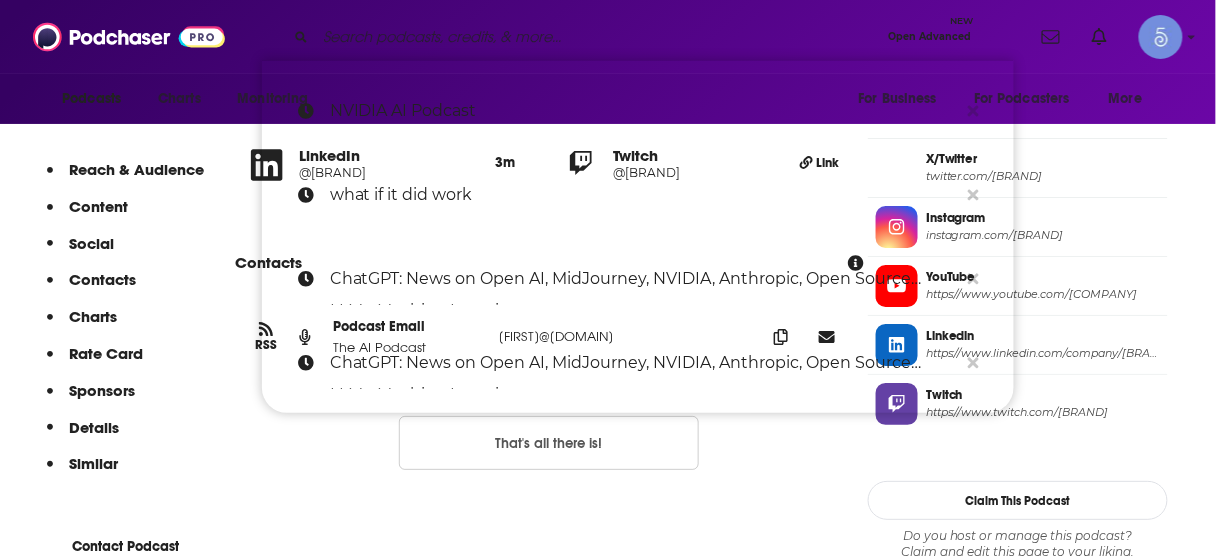 paste on "AI Today Podcast" 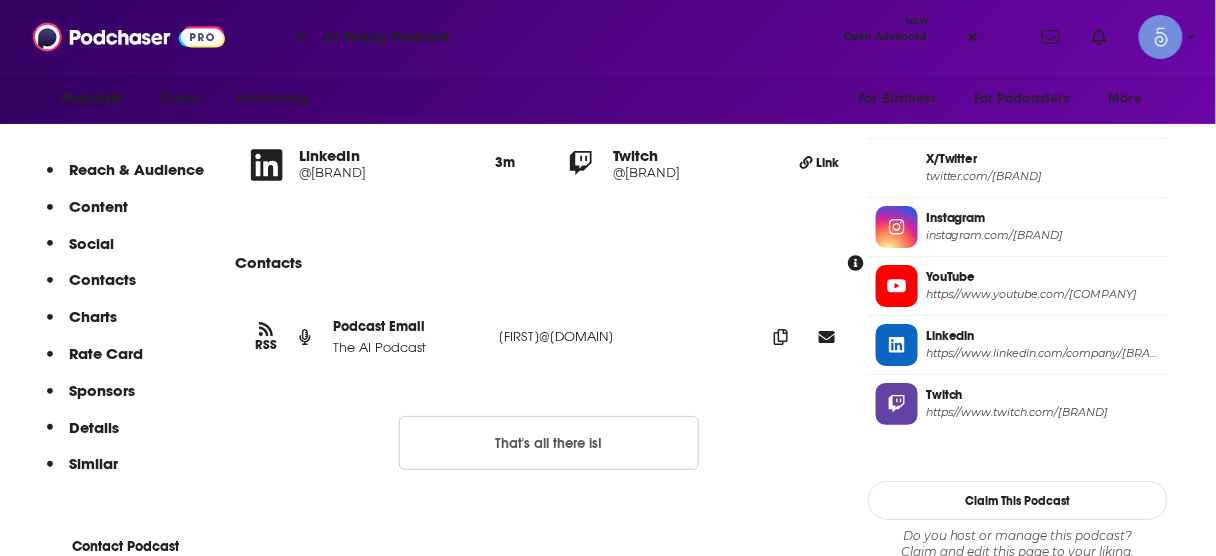 scroll, scrollTop: 0, scrollLeft: 0, axis: both 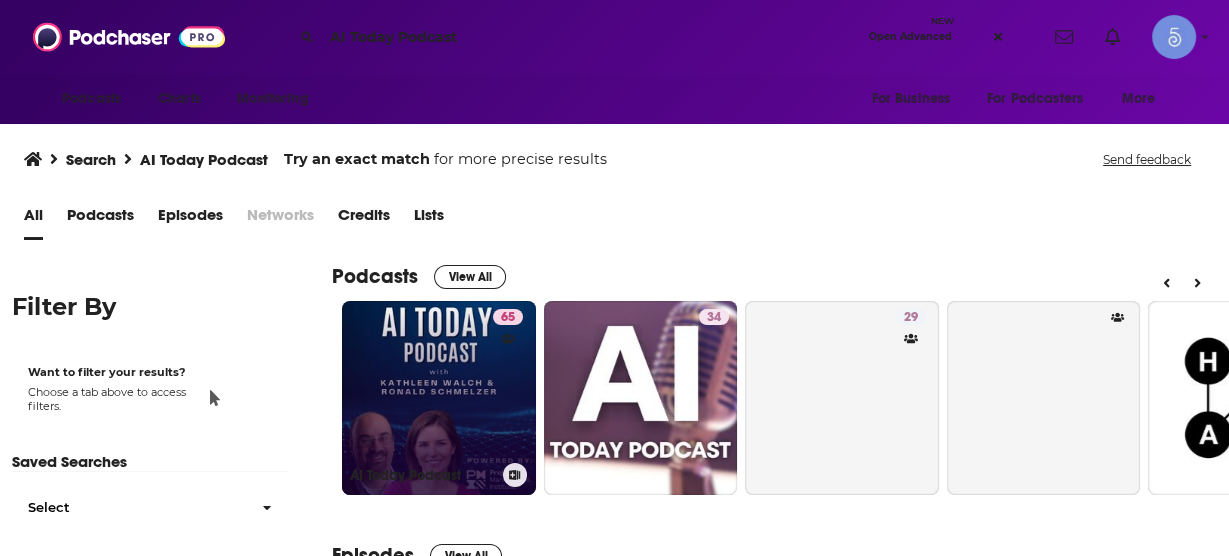 click on "[NUMBER] [BRAND]" at bounding box center (439, 398) 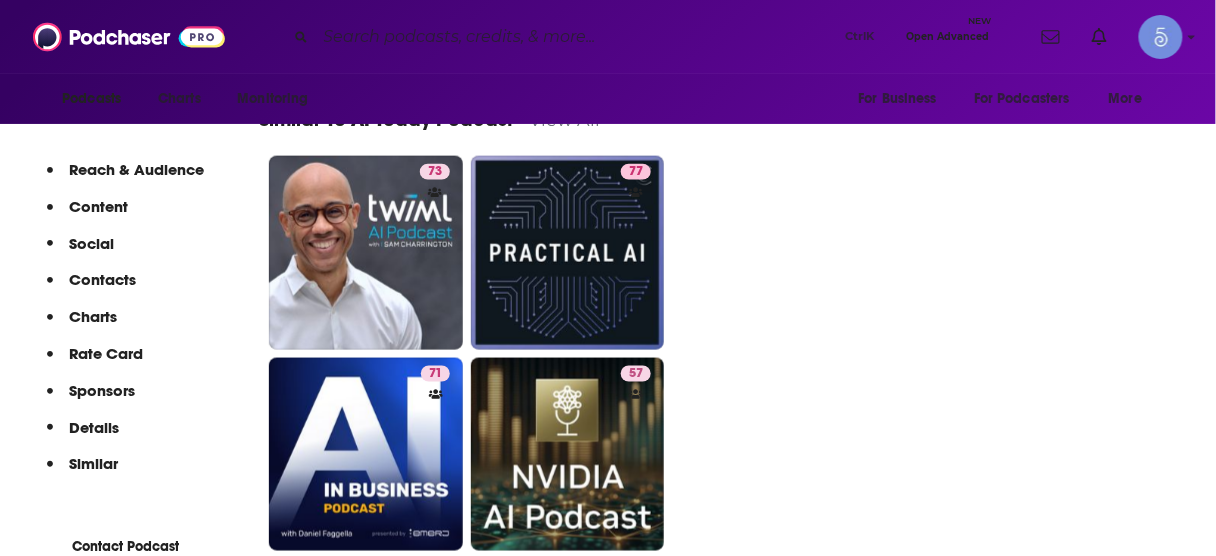 scroll, scrollTop: 4160, scrollLeft: 0, axis: vertical 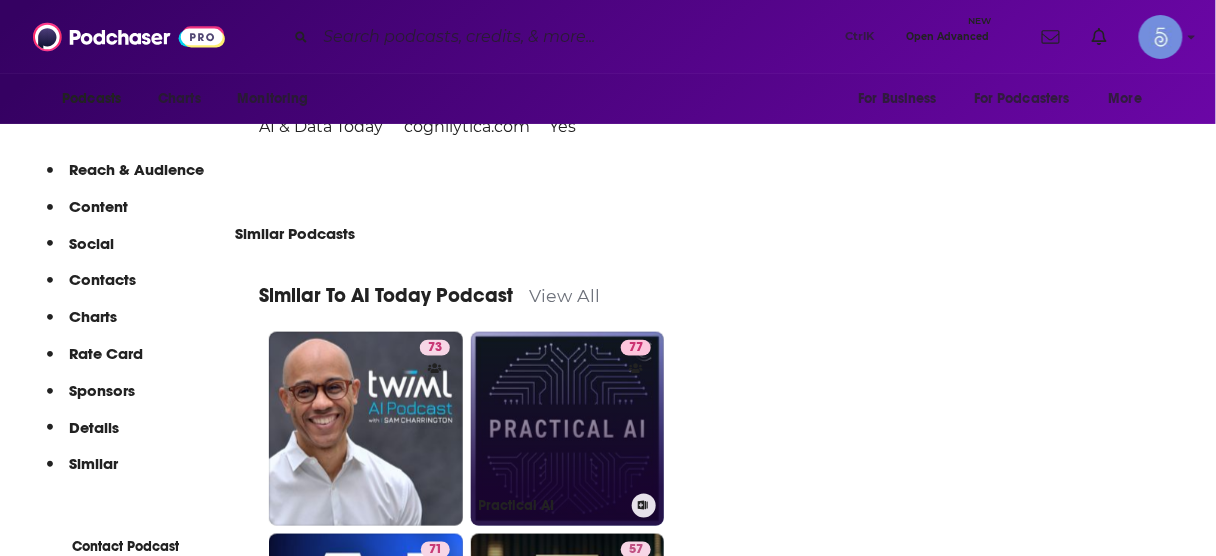 click on "77 Practical AI" at bounding box center (568, 429) 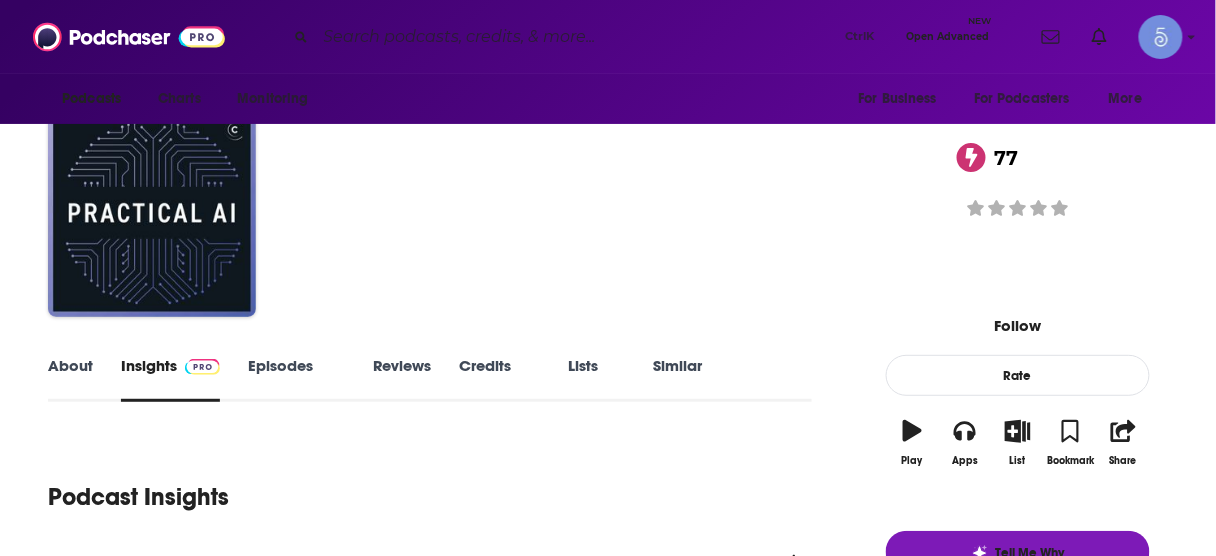 scroll, scrollTop: 0, scrollLeft: 0, axis: both 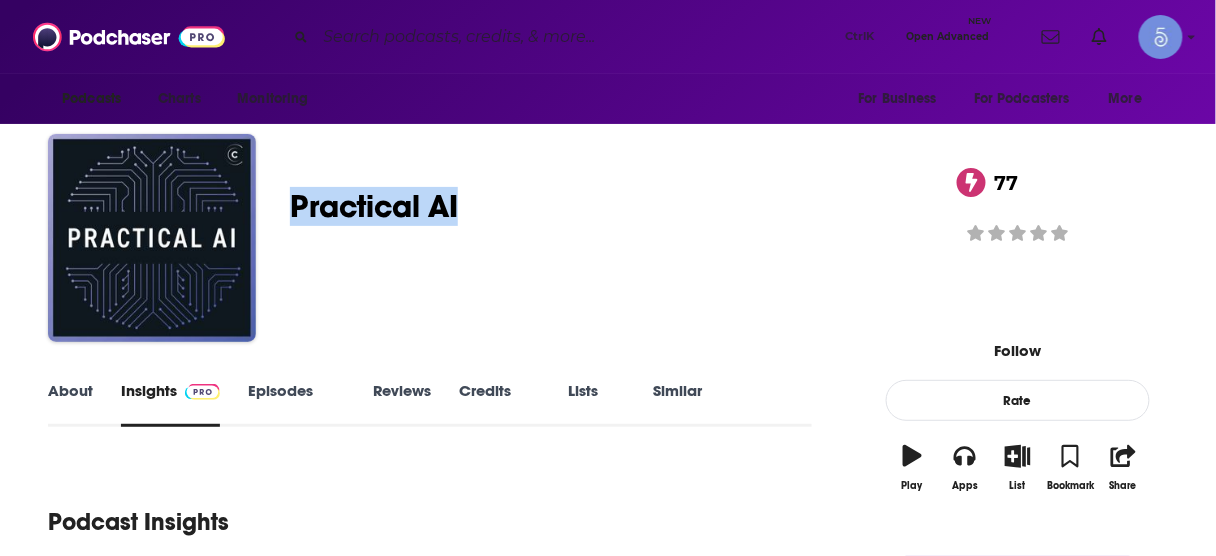 drag, startPoint x: 292, startPoint y: 191, endPoint x: 466, endPoint y: 193, distance: 174.01149 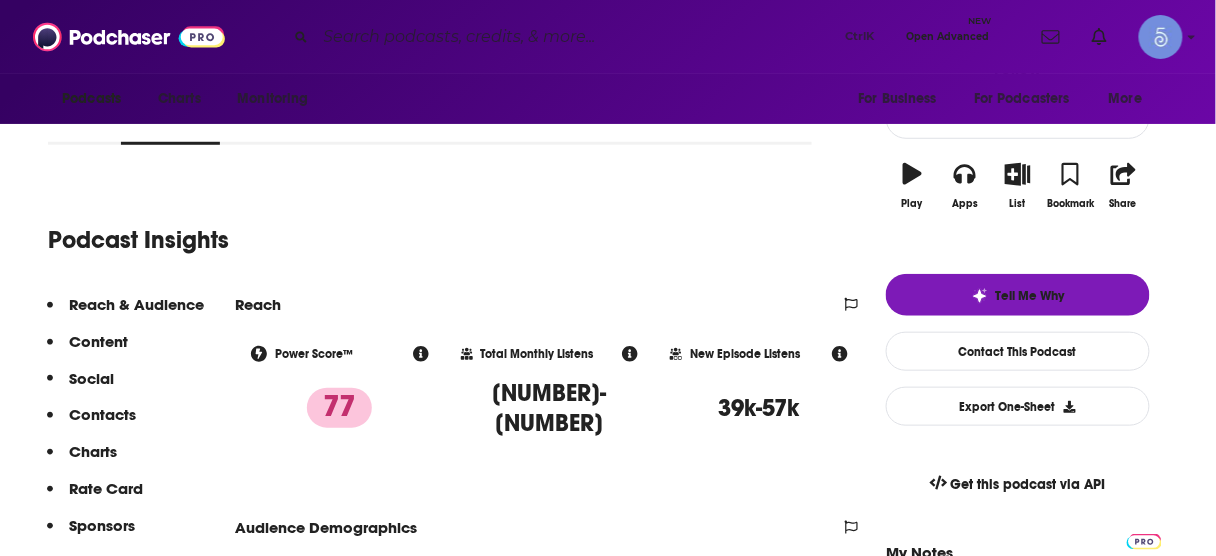 scroll, scrollTop: 480, scrollLeft: 0, axis: vertical 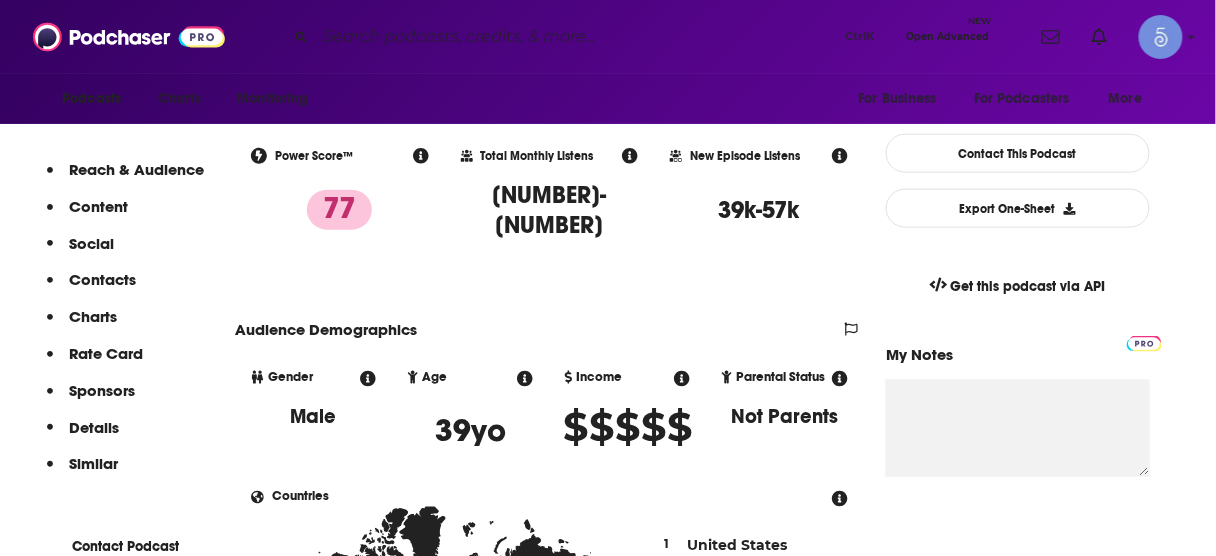 click on "Contacts" at bounding box center (98, 206) 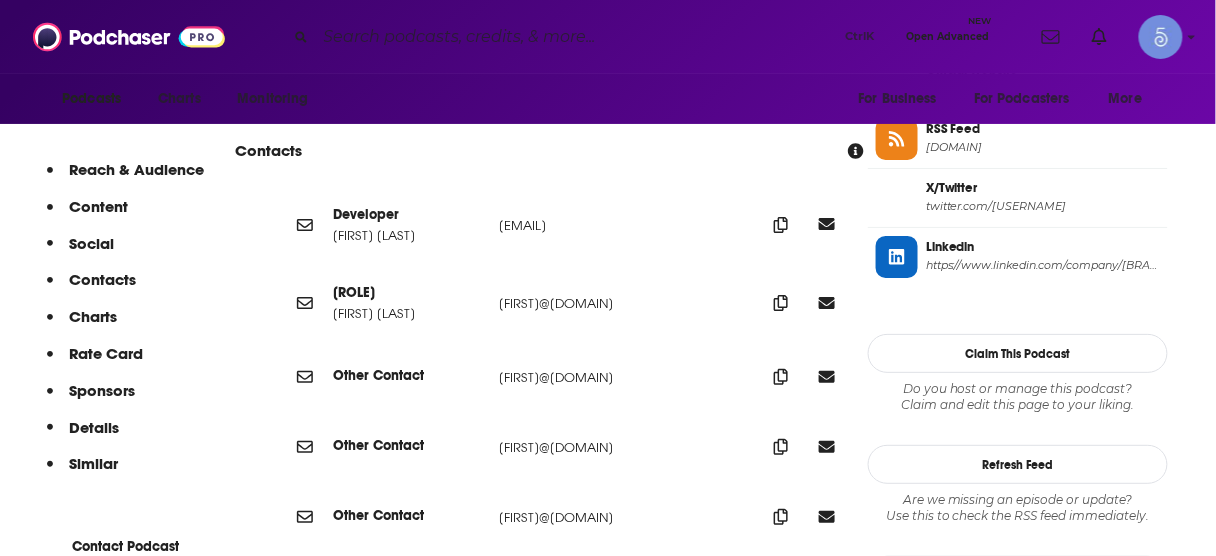 scroll, scrollTop: 1852, scrollLeft: 0, axis: vertical 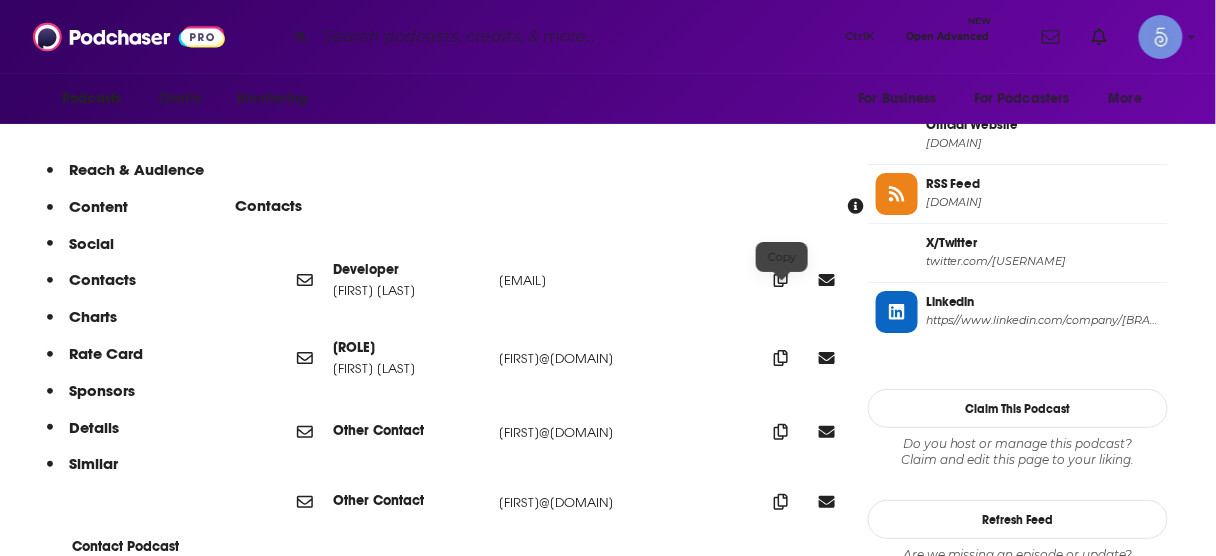 click at bounding box center (781, 279) 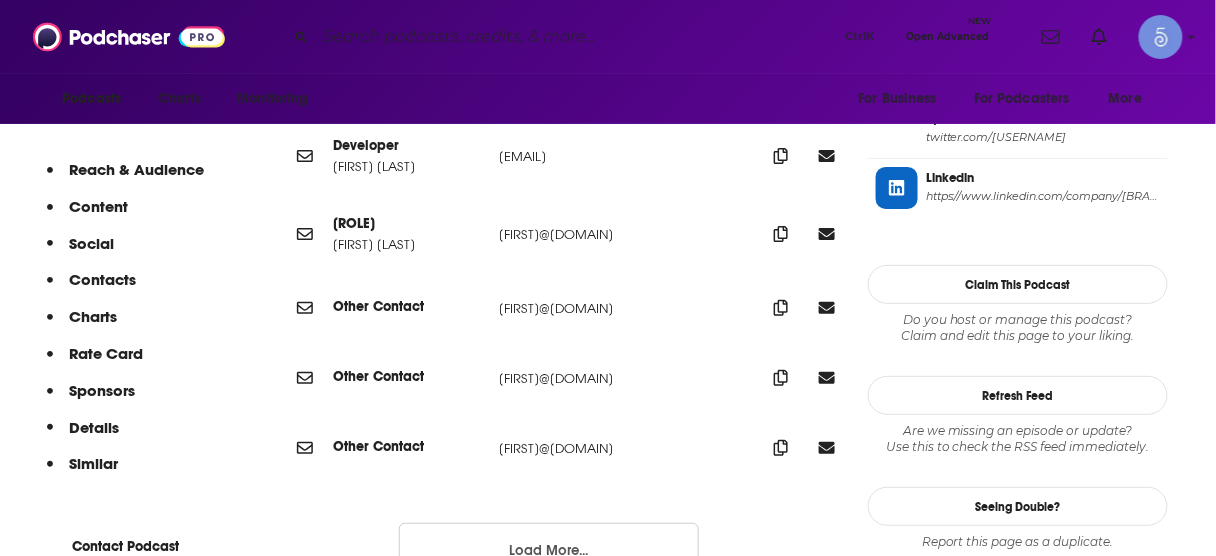 scroll, scrollTop: 1932, scrollLeft: 0, axis: vertical 